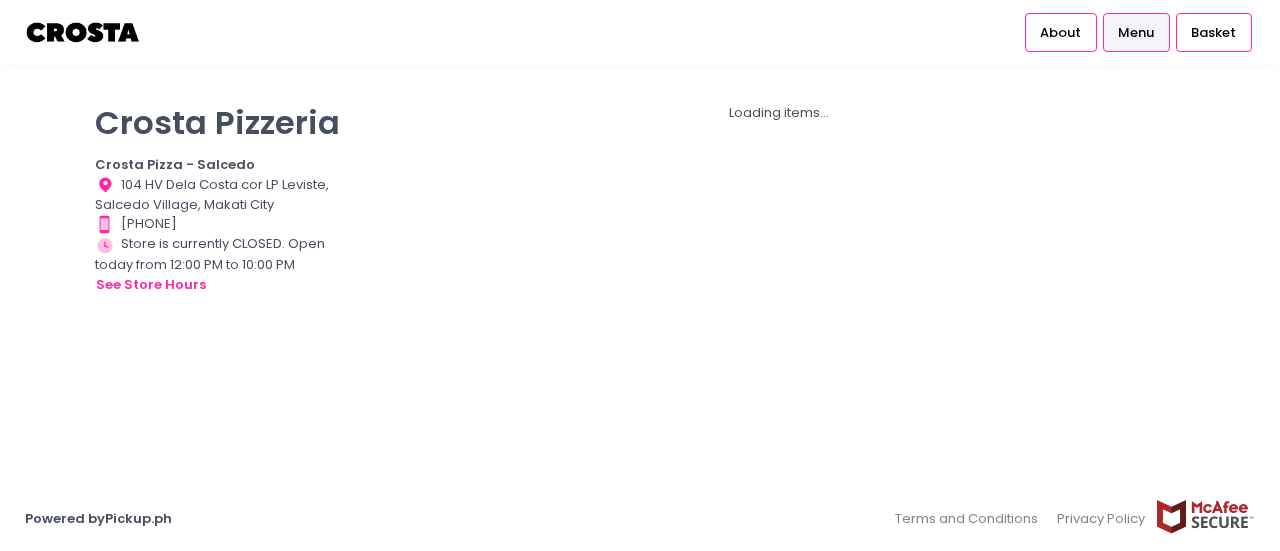 scroll, scrollTop: 0, scrollLeft: 0, axis: both 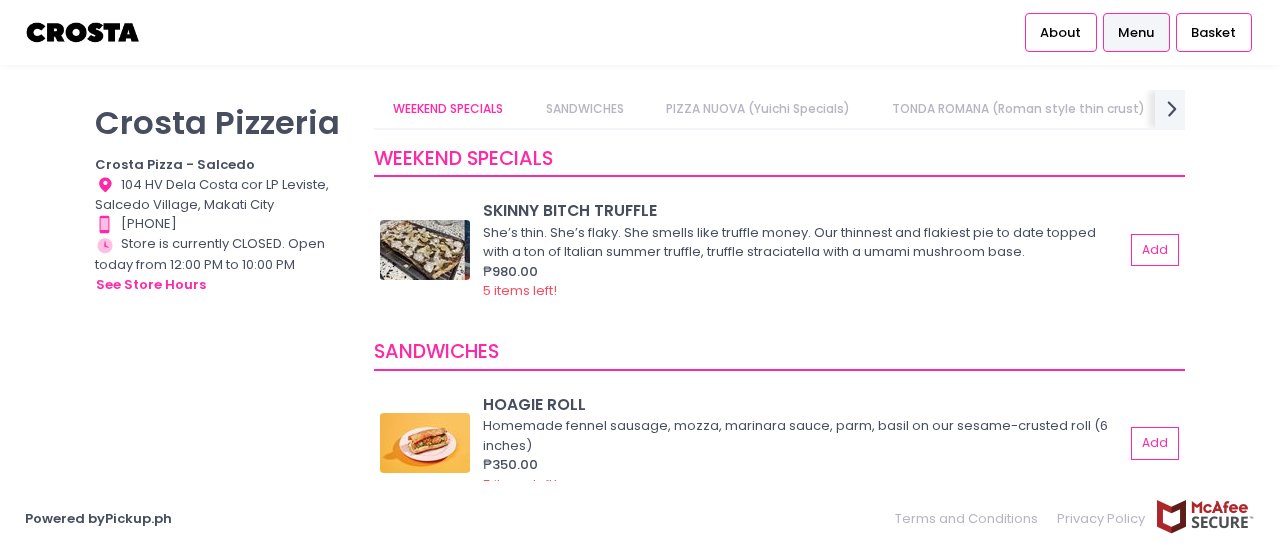 click on "SANDWICHES" at bounding box center (779, 353) 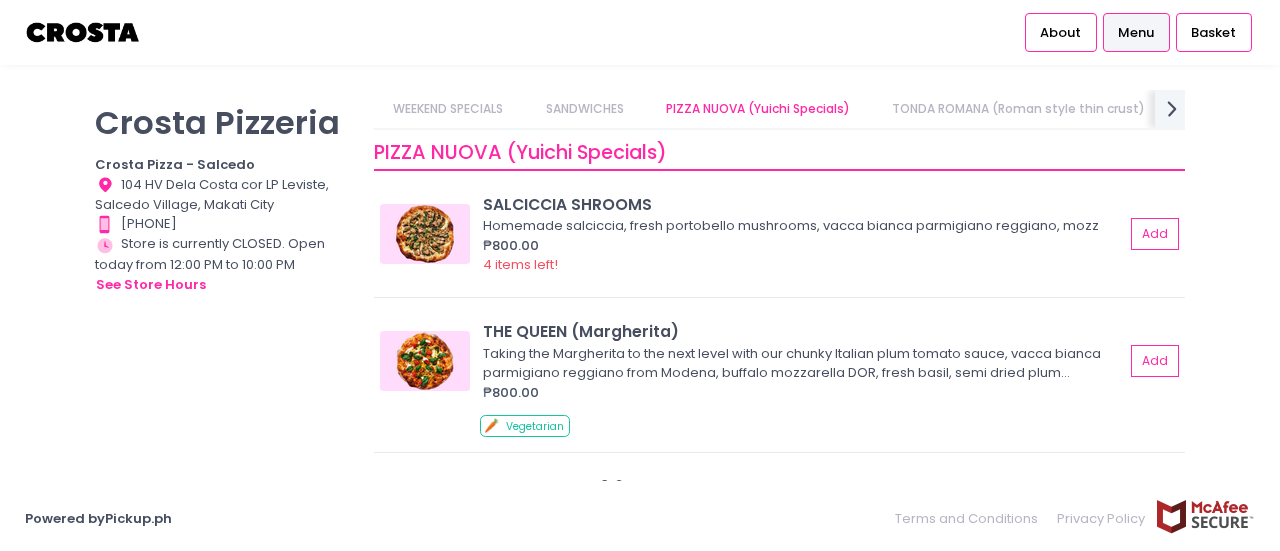 scroll, scrollTop: 623, scrollLeft: 0, axis: vertical 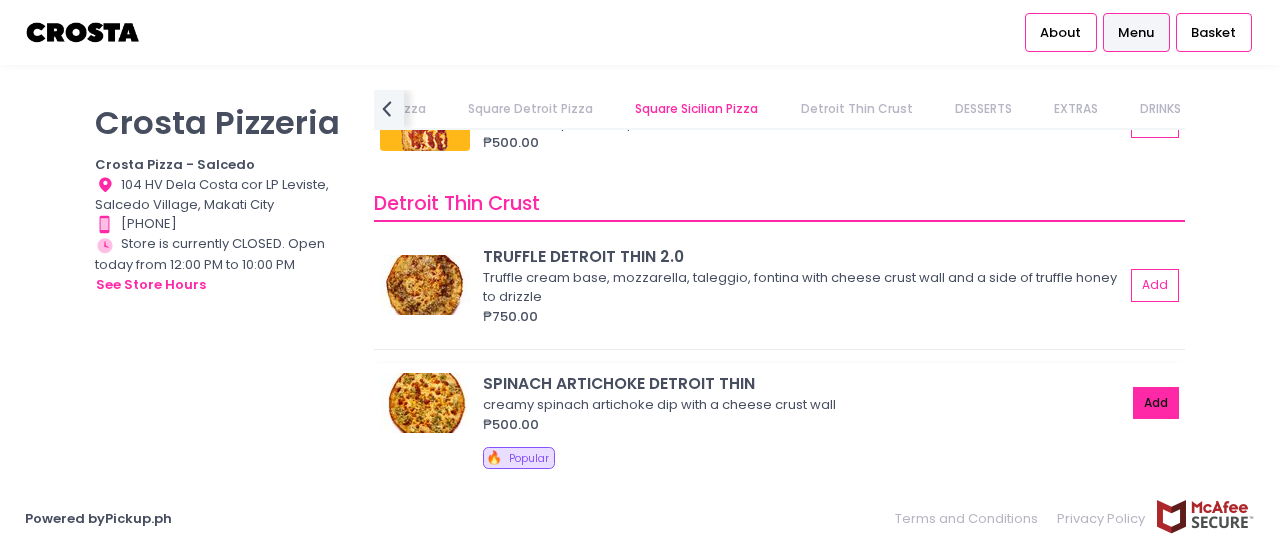 click on "Add" at bounding box center [1156, 403] 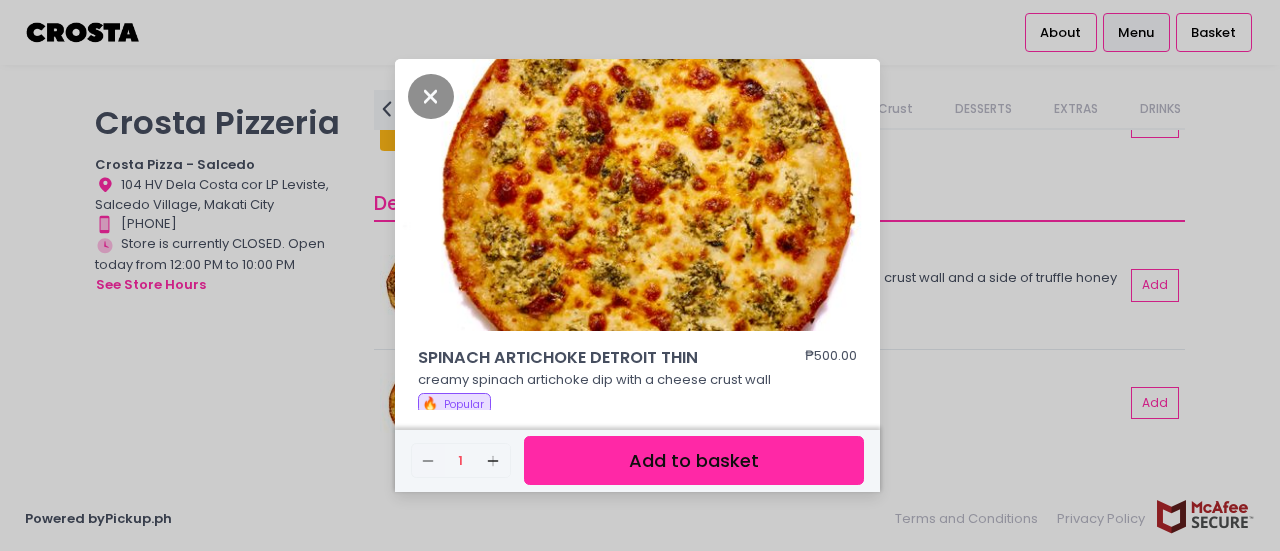 click on "Add to basket" at bounding box center (694, 460) 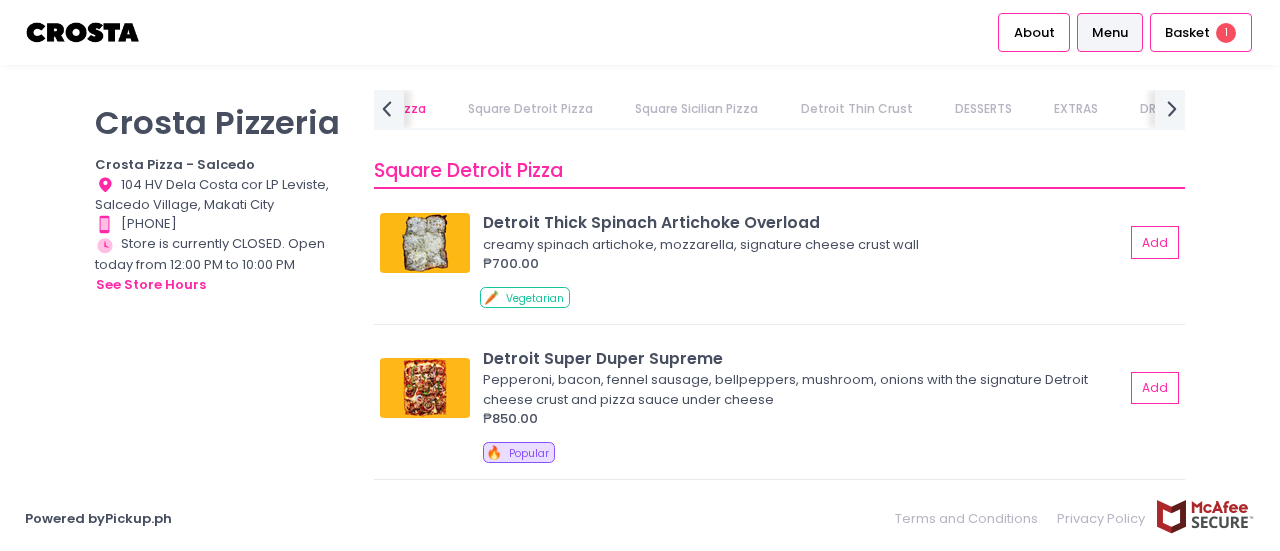 scroll, scrollTop: 2466, scrollLeft: 0, axis: vertical 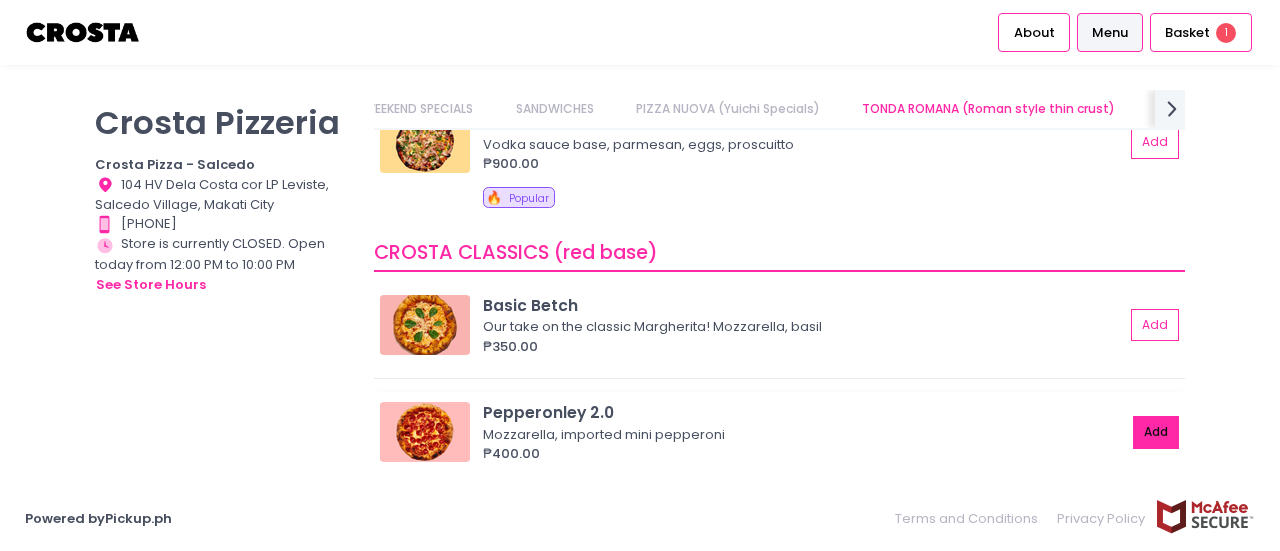 click on "Add" at bounding box center (1156, 432) 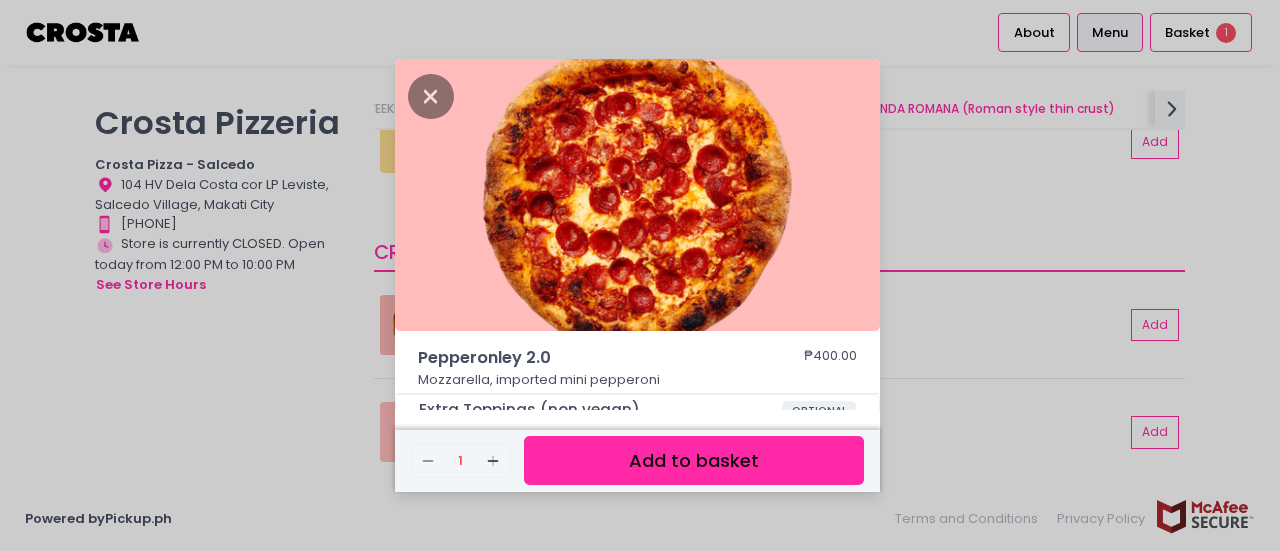 click on "Add to basket" at bounding box center (694, 460) 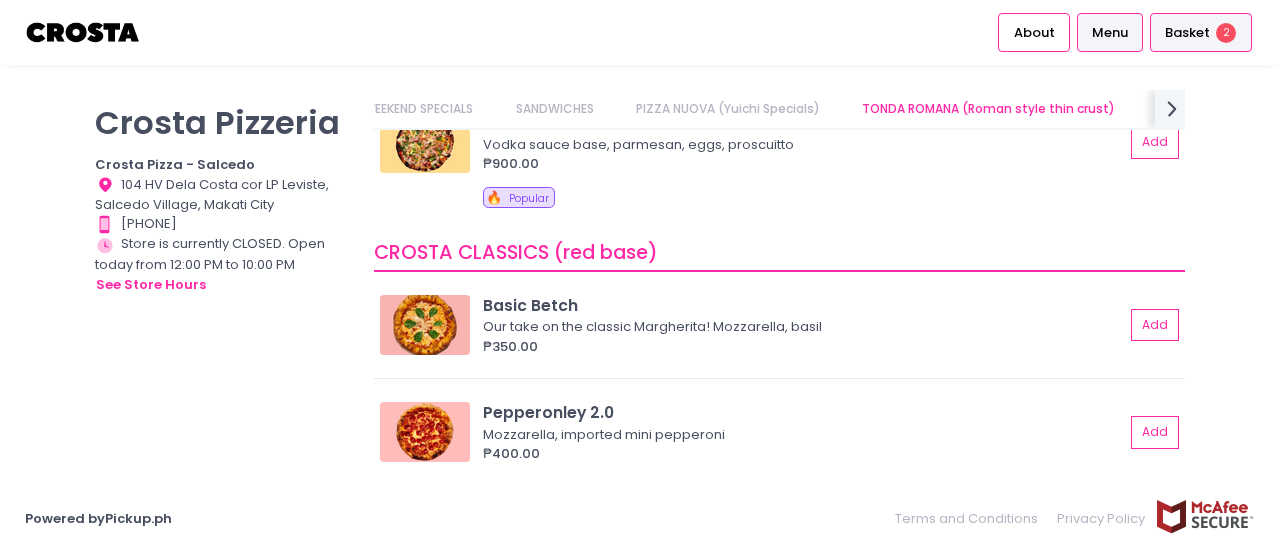 click on "Basket 2" at bounding box center (1201, 32) 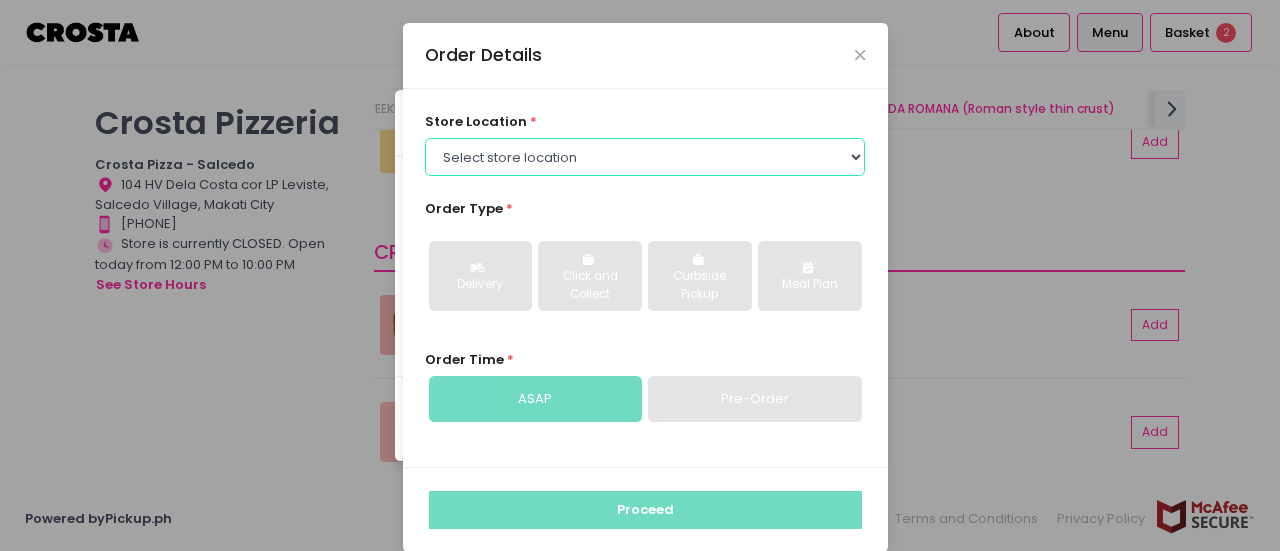 click on "Select store location Crosta Pizza - Salcedo  Crosta Pizza - San Juan" at bounding box center [645, 157] 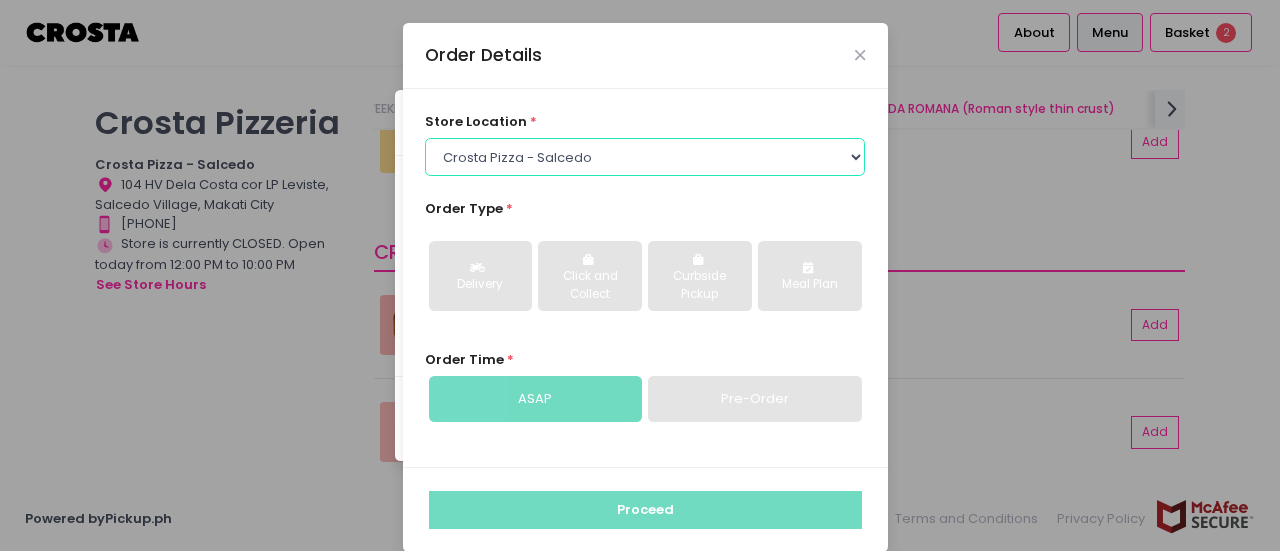click on "Select store location Crosta Pizza - Salcedo  Crosta Pizza - San Juan" at bounding box center [645, 157] 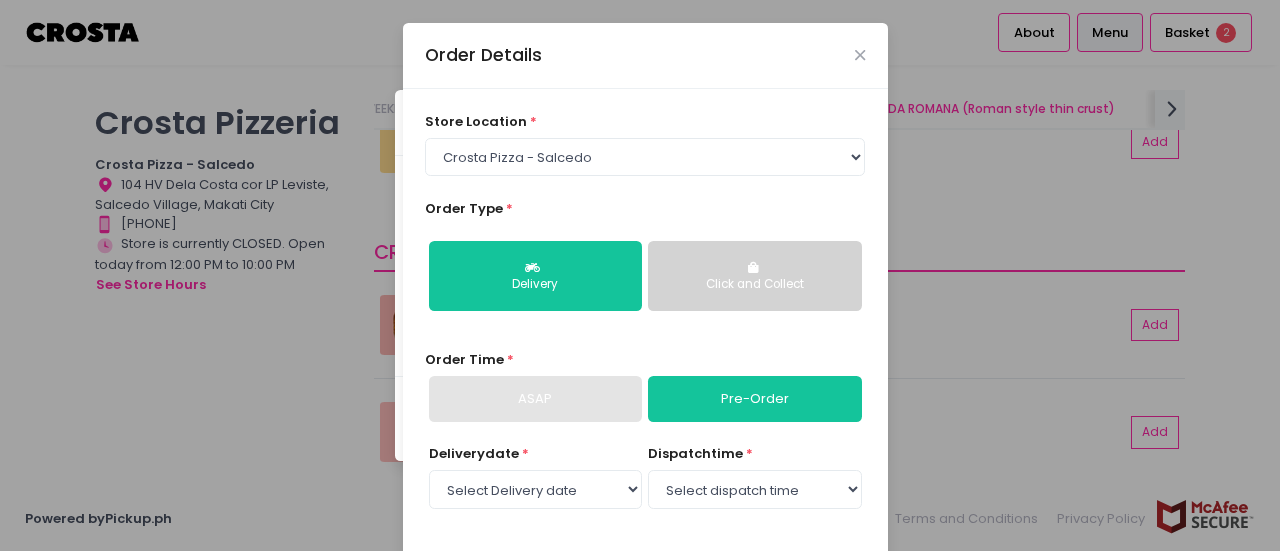 click on "Click and Collect" at bounding box center (754, 276) 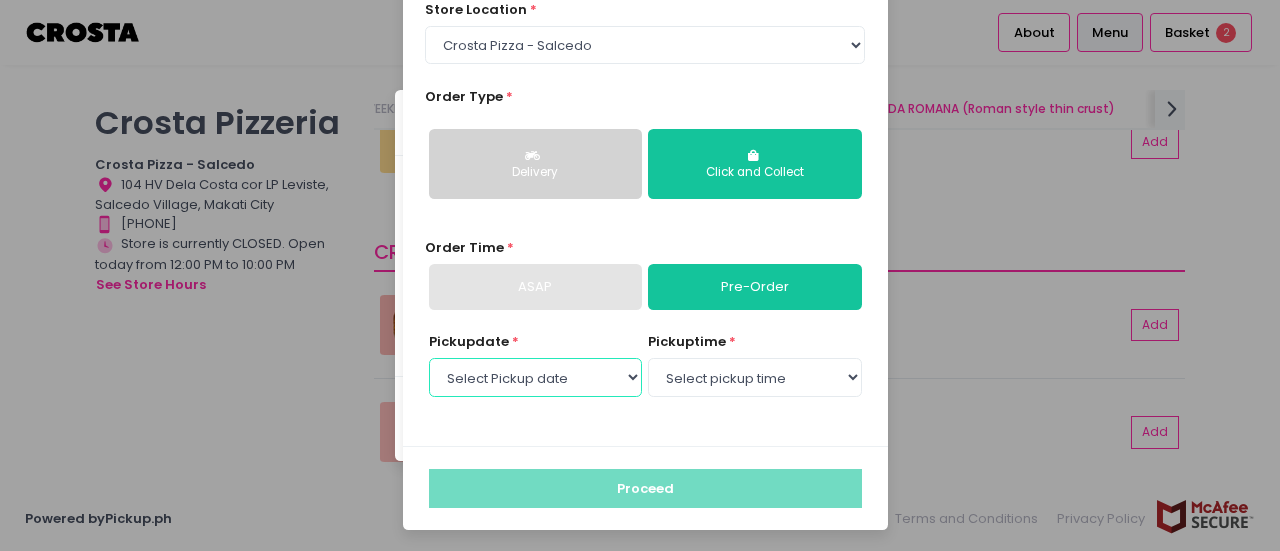 click on "Select Pickup date [DAY], [MONTH] [DAY] [ORDINAL] [DAY], [MONTH] [DAY] [ORDINAL] [DAY], [MONTH] [DAY] [ORDINAL]" at bounding box center (535, 377) 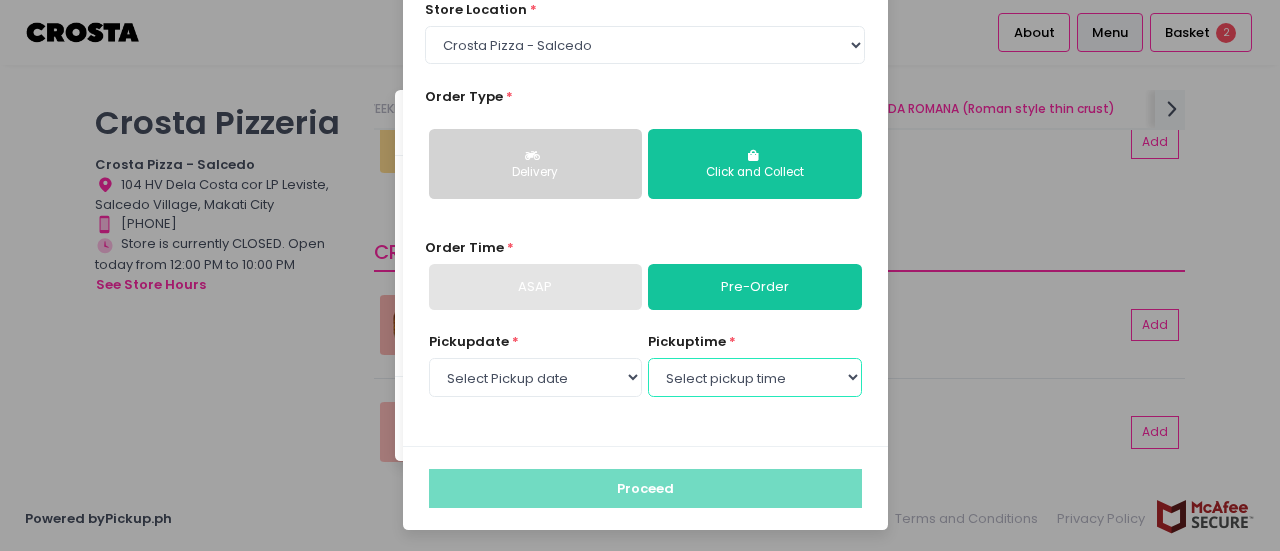 click on "Select pickup time 12:00 PM - 12:30 PM 12:30 PM - 01:00 PM 01:00 PM - 01:30 PM 01:30 PM - 02:00 PM 02:00 PM - 02:30 PM 02:30 PM - 03:00 PM 03:00 PM - 03:30 PM 03:30 PM - 04:00 PM 04:00 PM - 04:30 PM 04:30 PM - 05:00 PM 05:00 PM - 05:30 PM 05:30 PM - 06:00 PM 06:00 PM - 06:30 PM 06:30 PM - 07:00 PM 07:00 PM - 07:30 PM 07:30 PM - 08:00 PM 08:00 PM - 08:30 PM 08:30 PM - 09:00 PM 09:00 PM - 09:30 PM 09:30 PM - 10:00 PM" at bounding box center (754, 377) 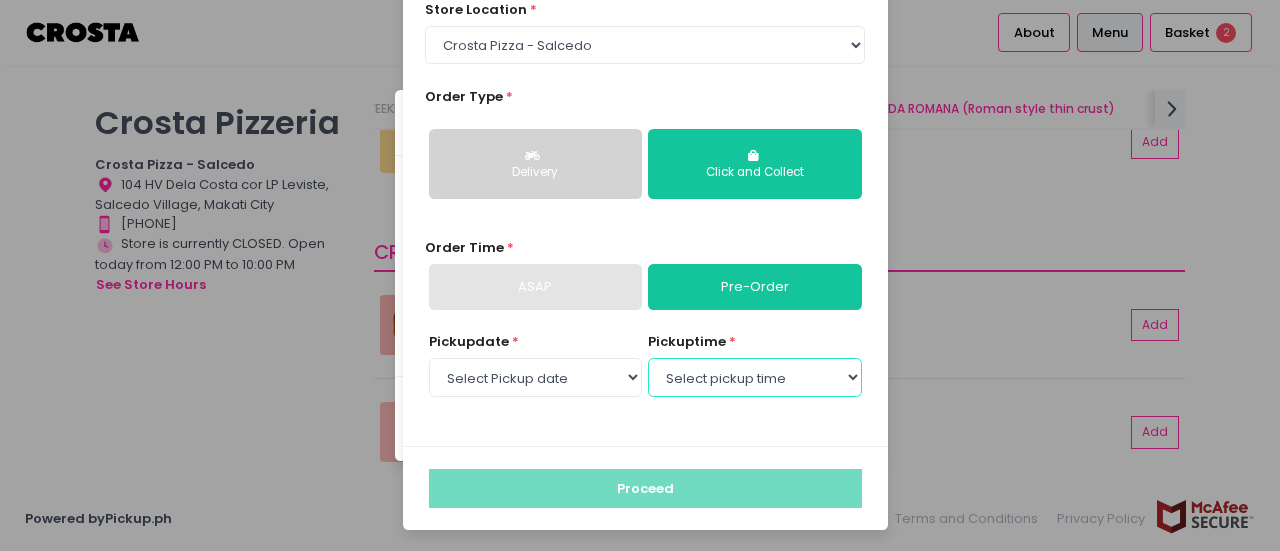 select on "12:00" 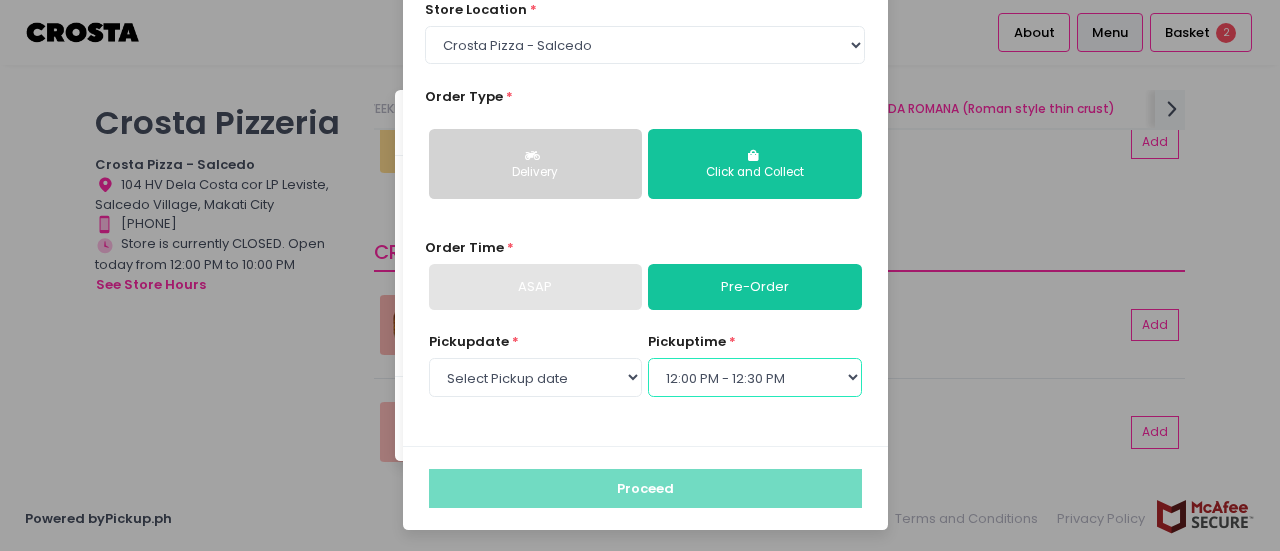 click on "Select pickup time 12:00 PM - 12:30 PM 12:30 PM - 01:00 PM 01:00 PM - 01:30 PM 01:30 PM - 02:00 PM 02:00 PM - 02:30 PM 02:30 PM - 03:00 PM 03:00 PM - 03:30 PM 03:30 PM - 04:00 PM 04:00 PM - 04:30 PM 04:30 PM - 05:00 PM 05:00 PM - 05:30 PM 05:30 PM - 06:00 PM 06:00 PM - 06:30 PM 06:30 PM - 07:00 PM 07:00 PM - 07:30 PM 07:30 PM - 08:00 PM 08:00 PM - 08:30 PM 08:30 PM - 09:00 PM 09:00 PM - 09:30 PM 09:30 PM - 10:00 PM" at bounding box center [754, 377] 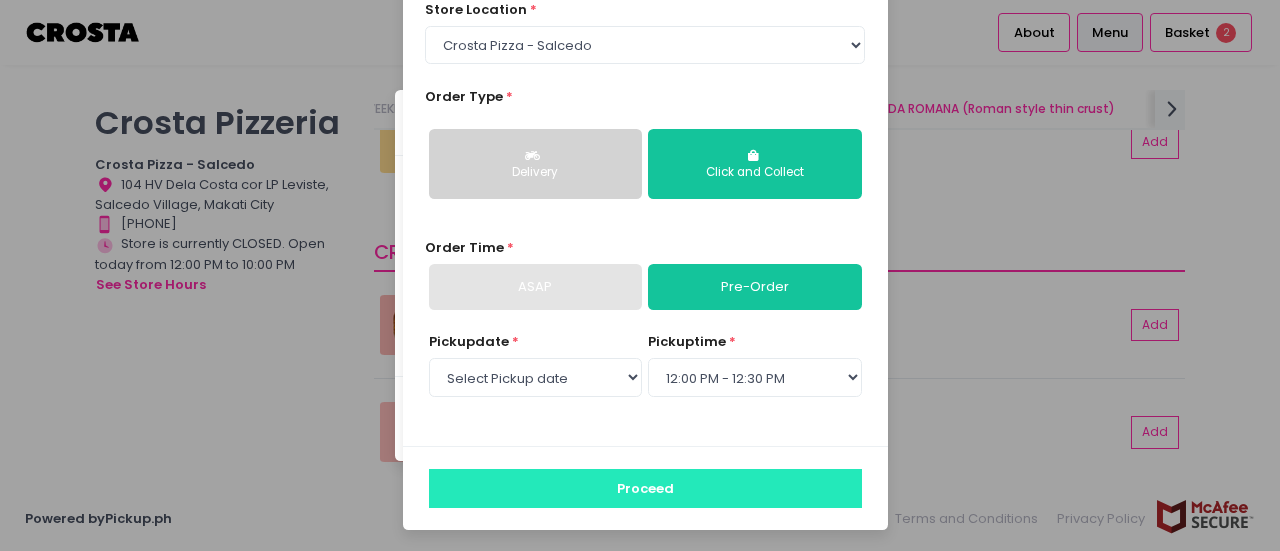 click on "Proceed" at bounding box center (645, 488) 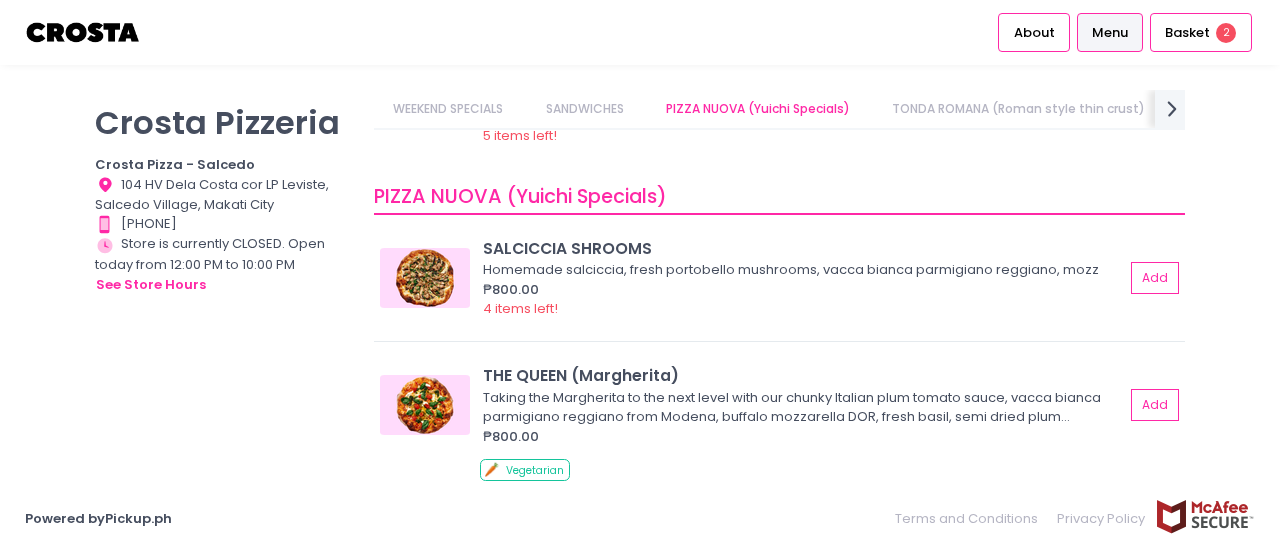 scroll, scrollTop: 732, scrollLeft: 0, axis: vertical 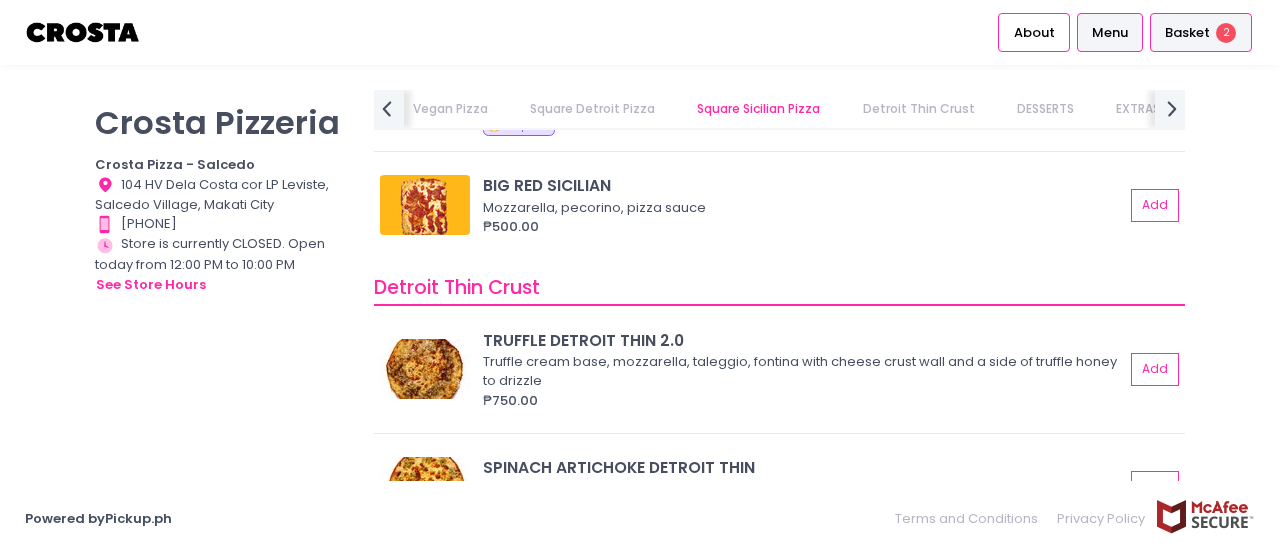 click on "Basket 2" at bounding box center [1200, 32] 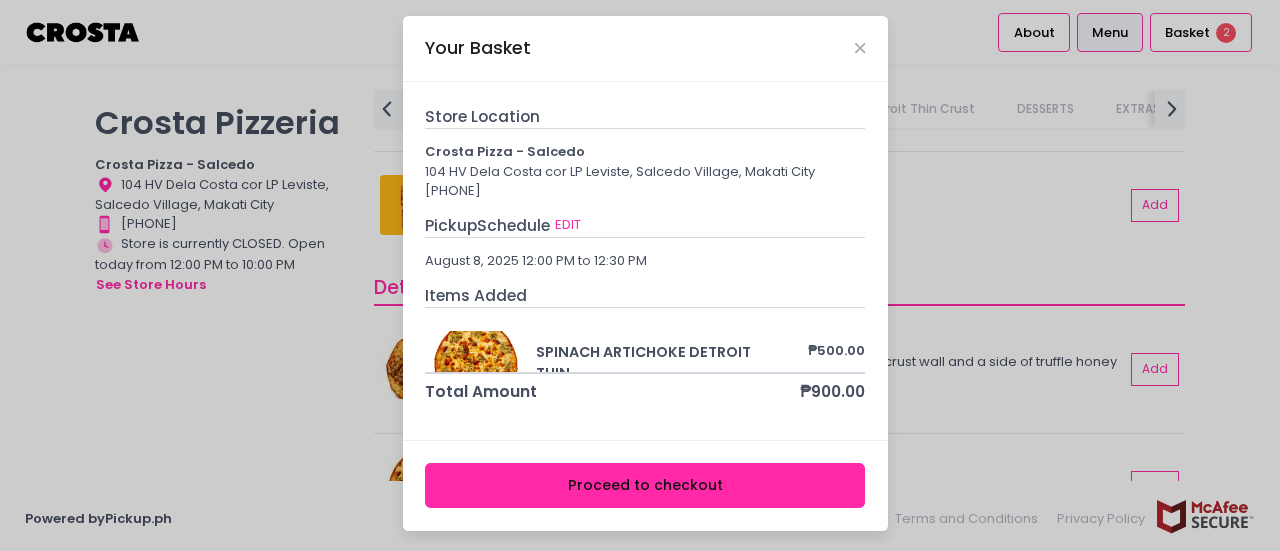 click on "Your Basket" at bounding box center [645, 49] 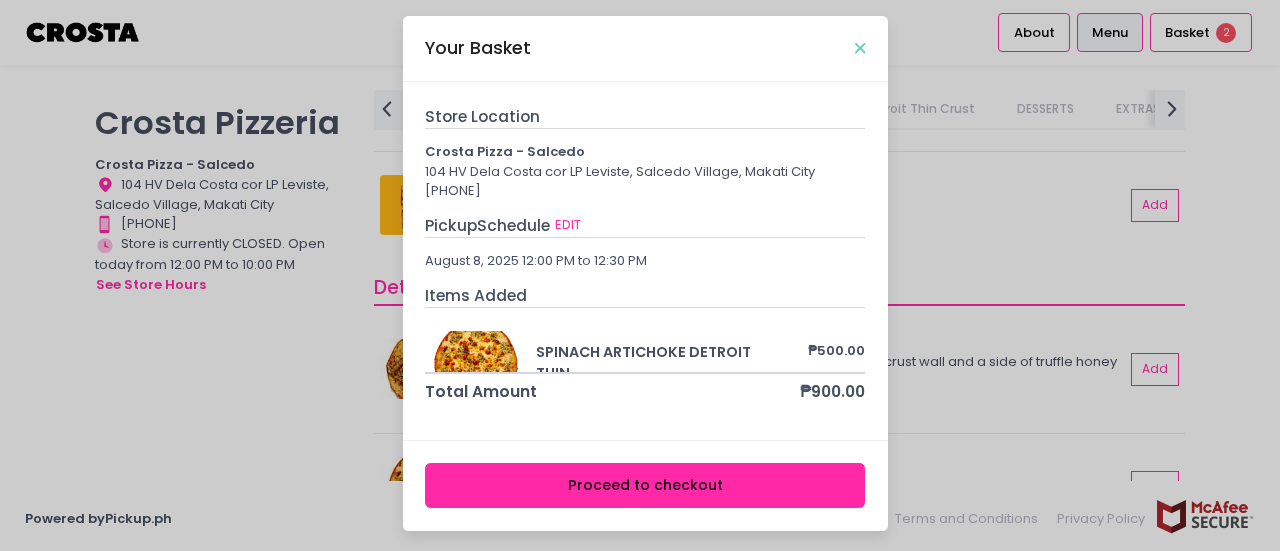 click at bounding box center (860, 48) 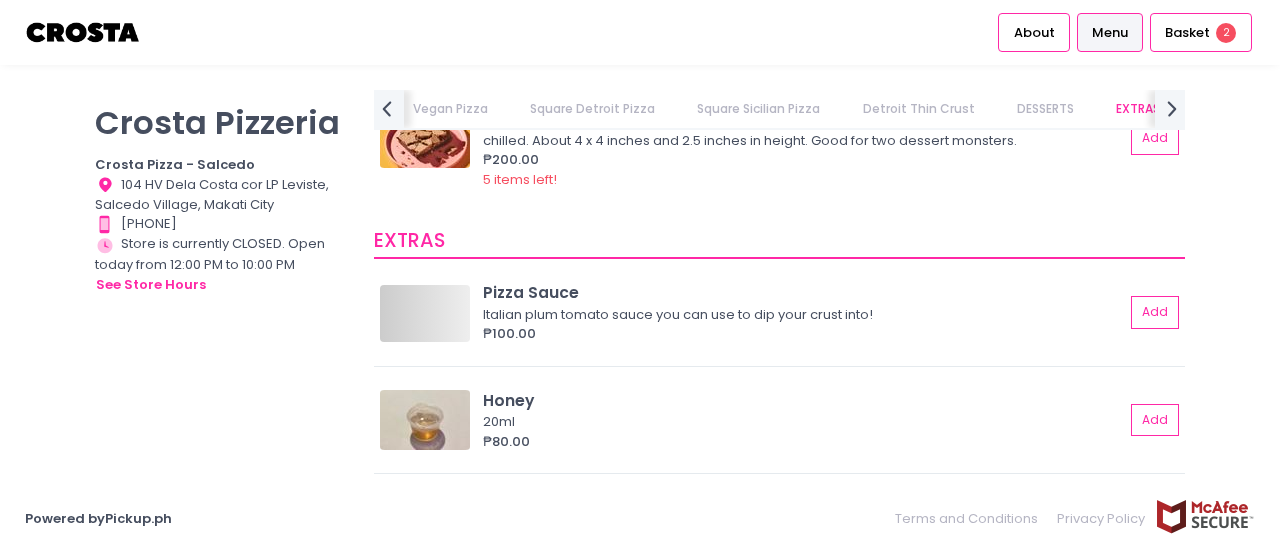 scroll, scrollTop: 4754, scrollLeft: 0, axis: vertical 